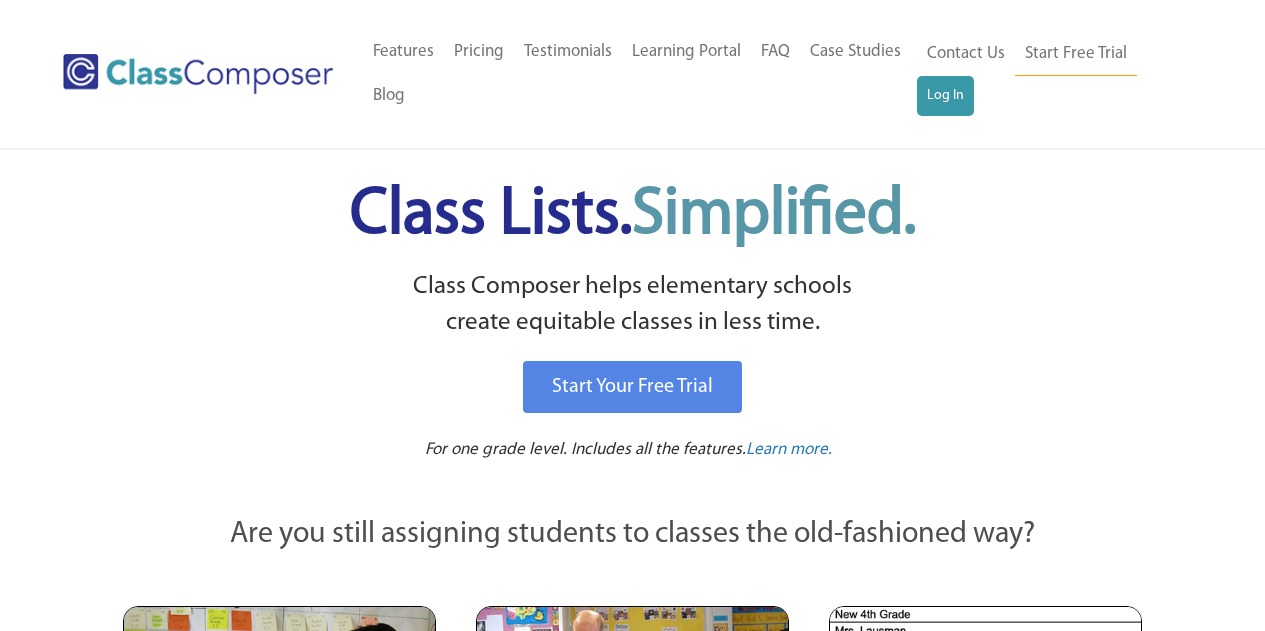 scroll, scrollTop: 0, scrollLeft: 0, axis: both 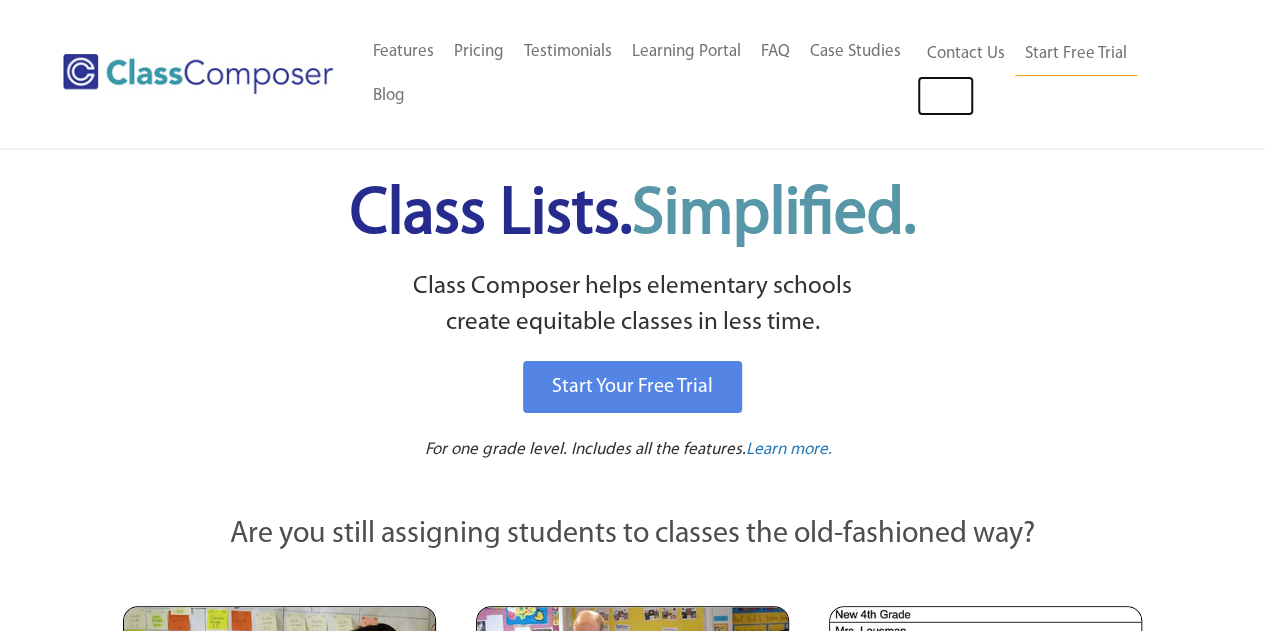 click on "Log In" at bounding box center [945, 96] 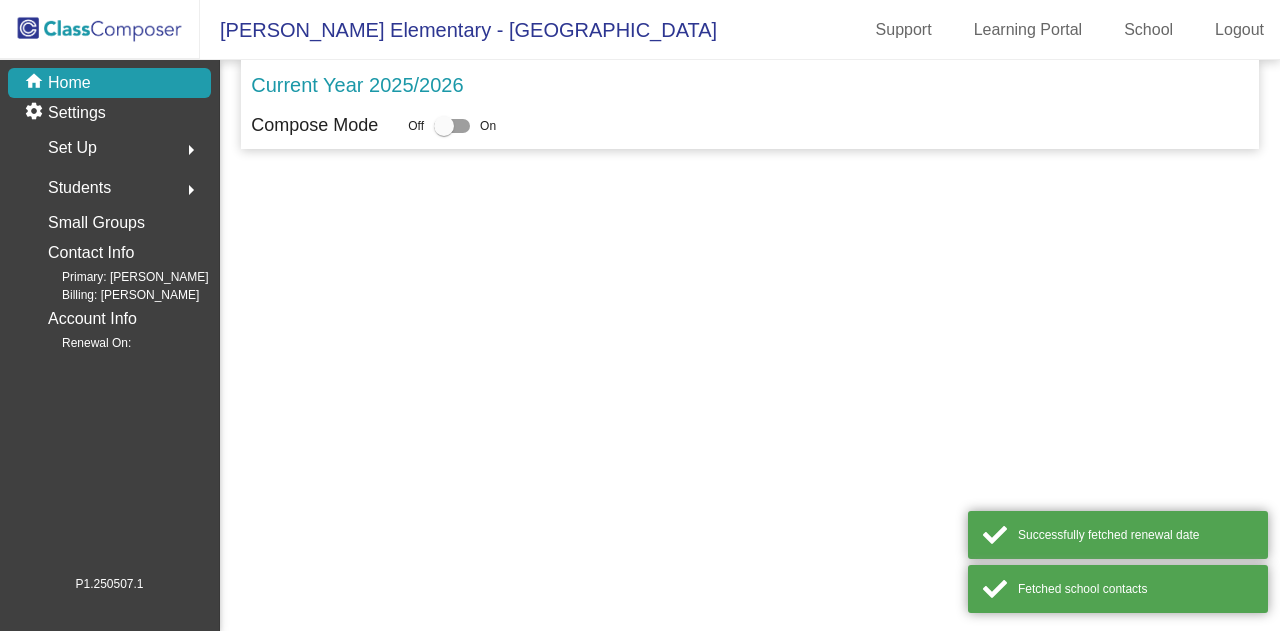 scroll, scrollTop: 0, scrollLeft: 0, axis: both 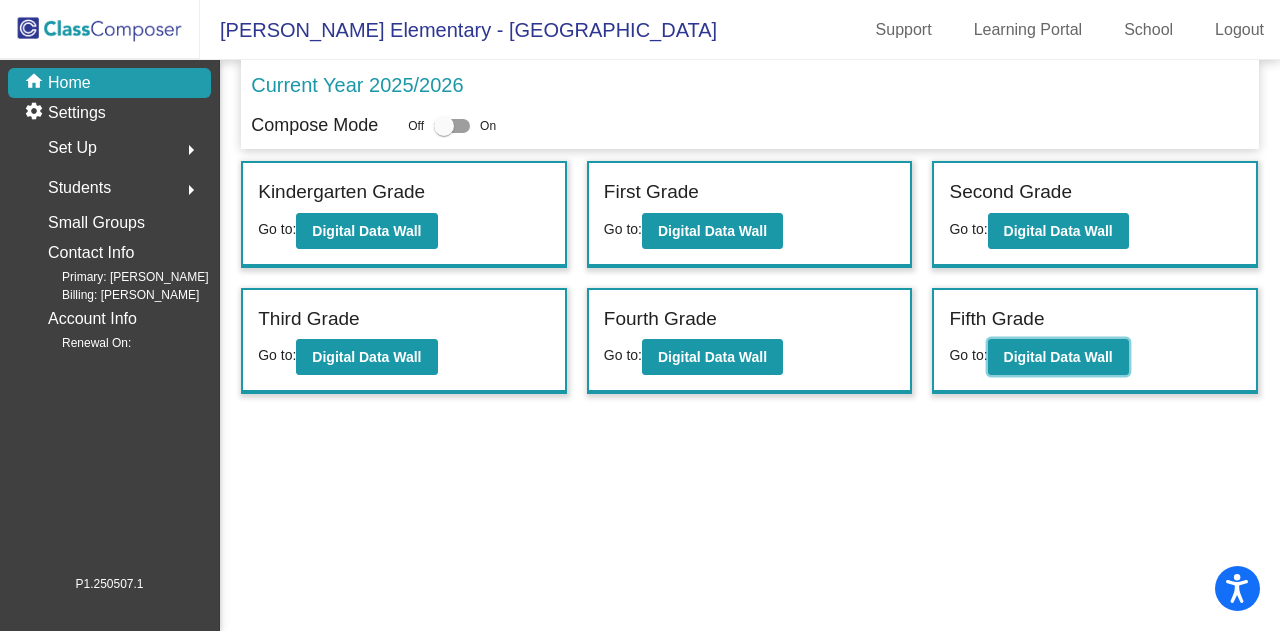 click on "Digital Data Wall" 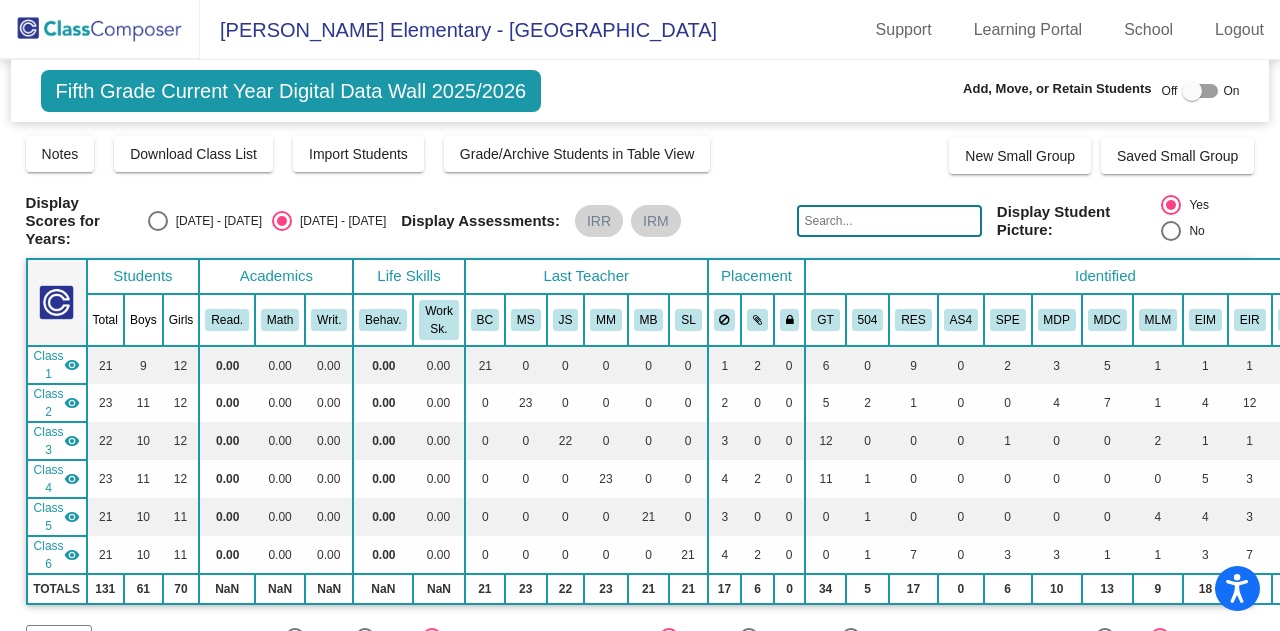 click 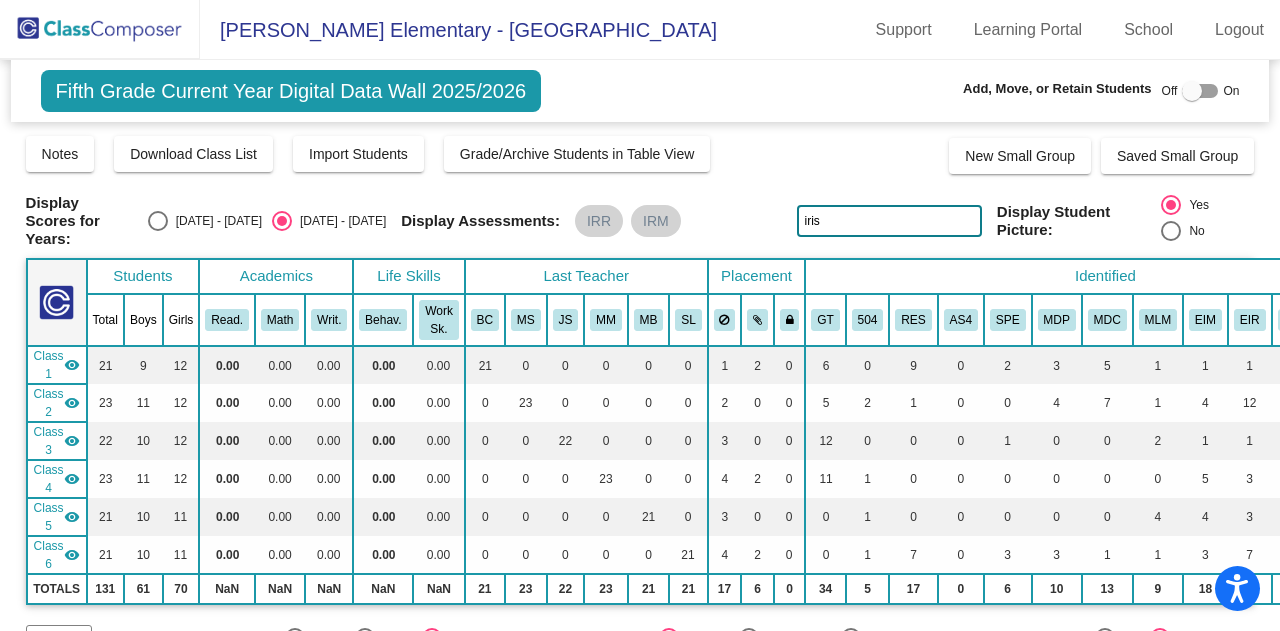 type on "iris" 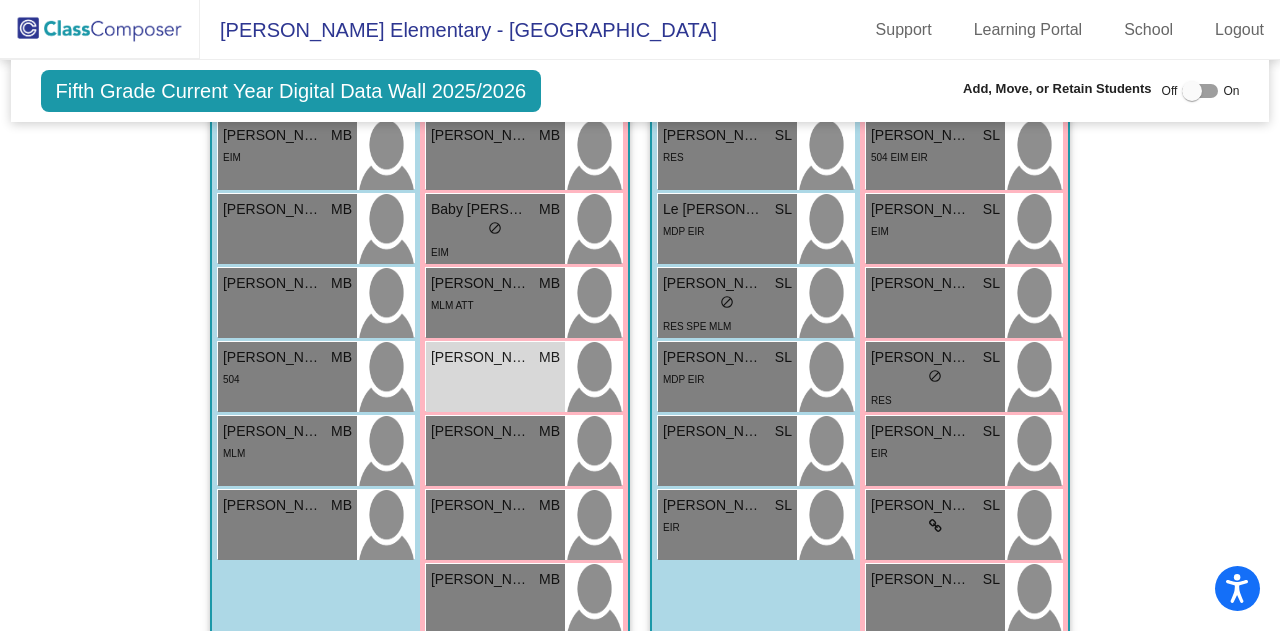 scroll, scrollTop: 2951, scrollLeft: 0, axis: vertical 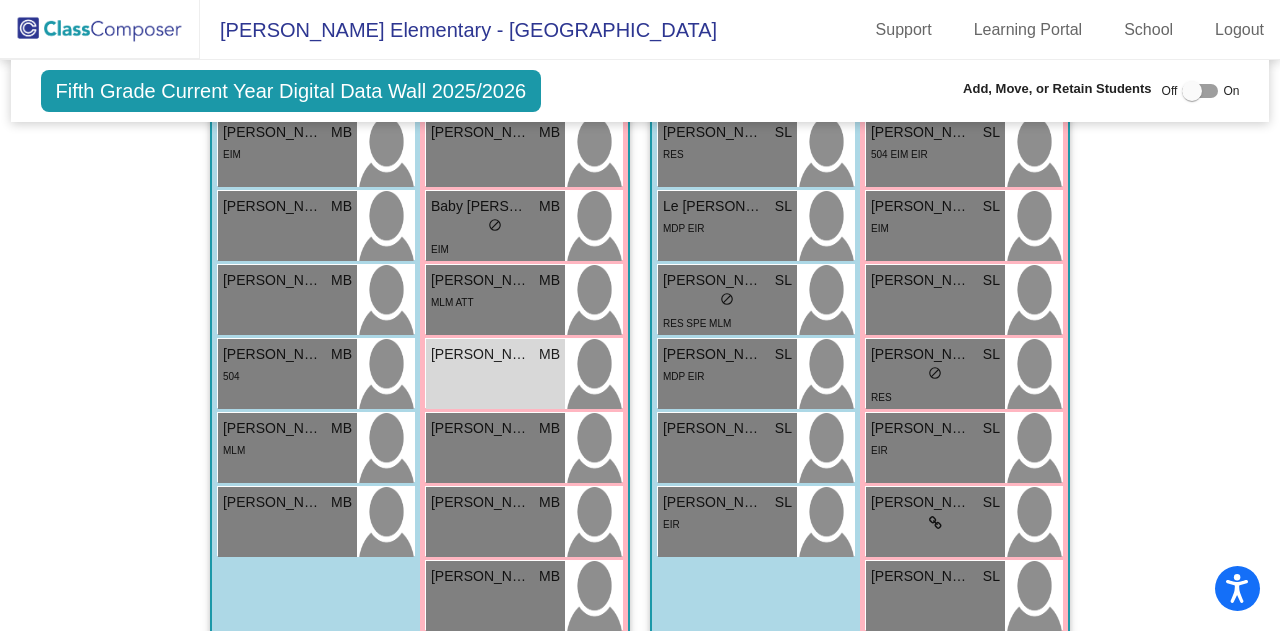 click on "Iris Kim" at bounding box center [481, 354] 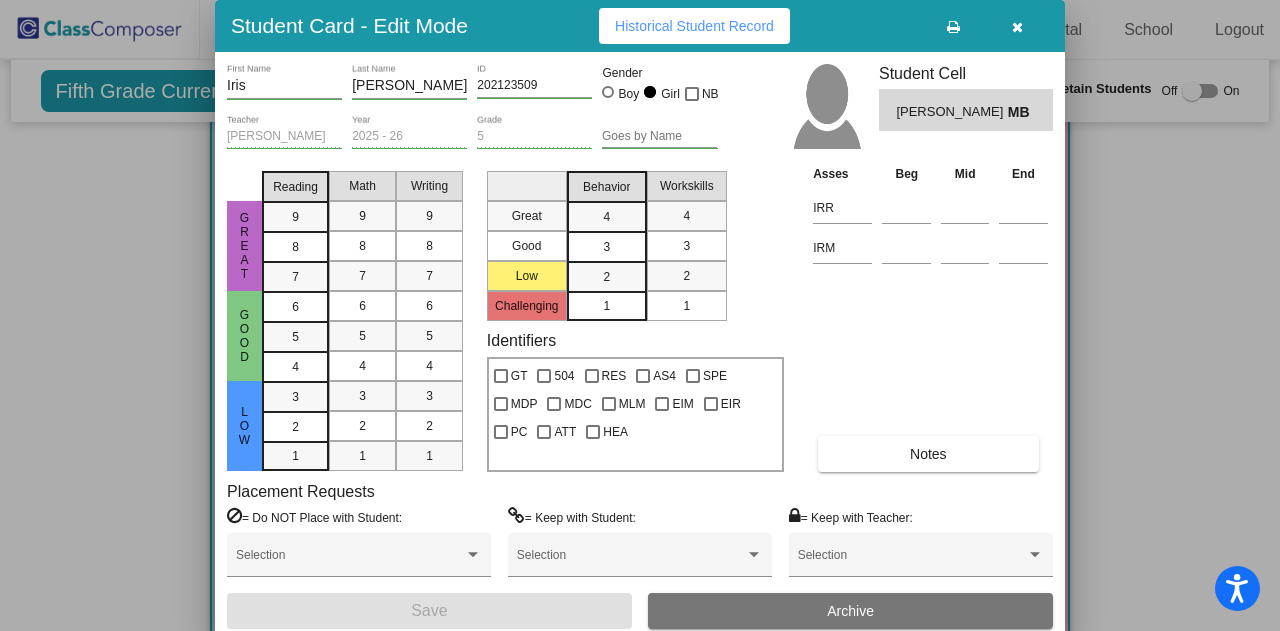 click at bounding box center [1017, 27] 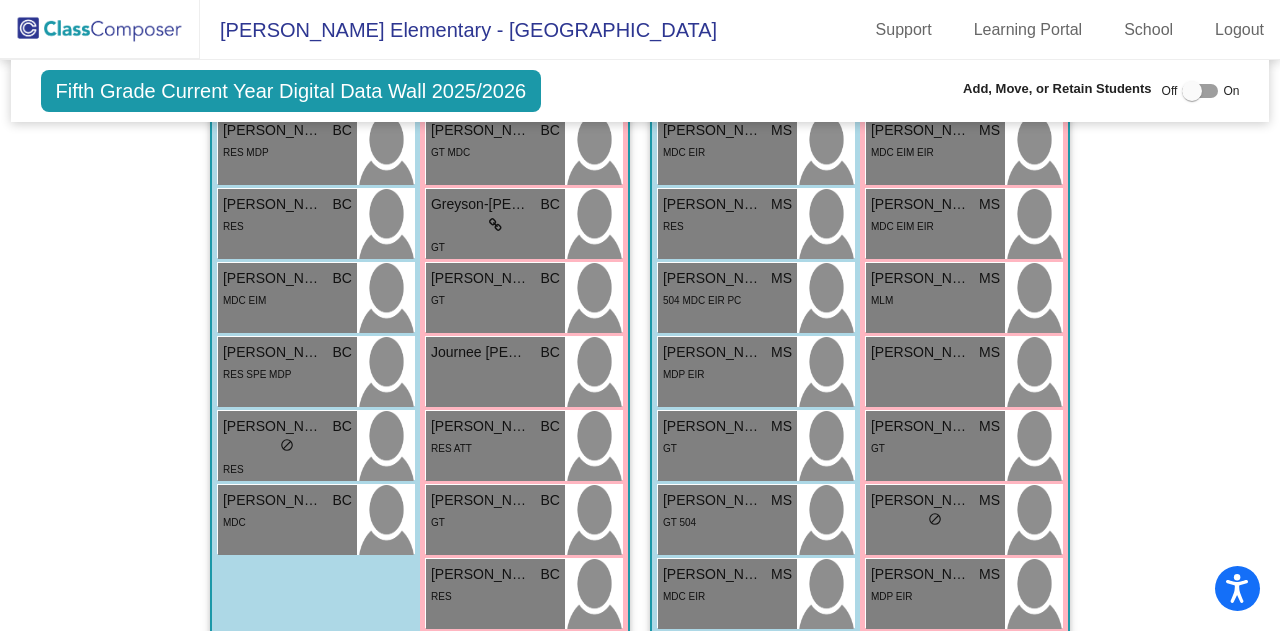 scroll, scrollTop: 670, scrollLeft: 0, axis: vertical 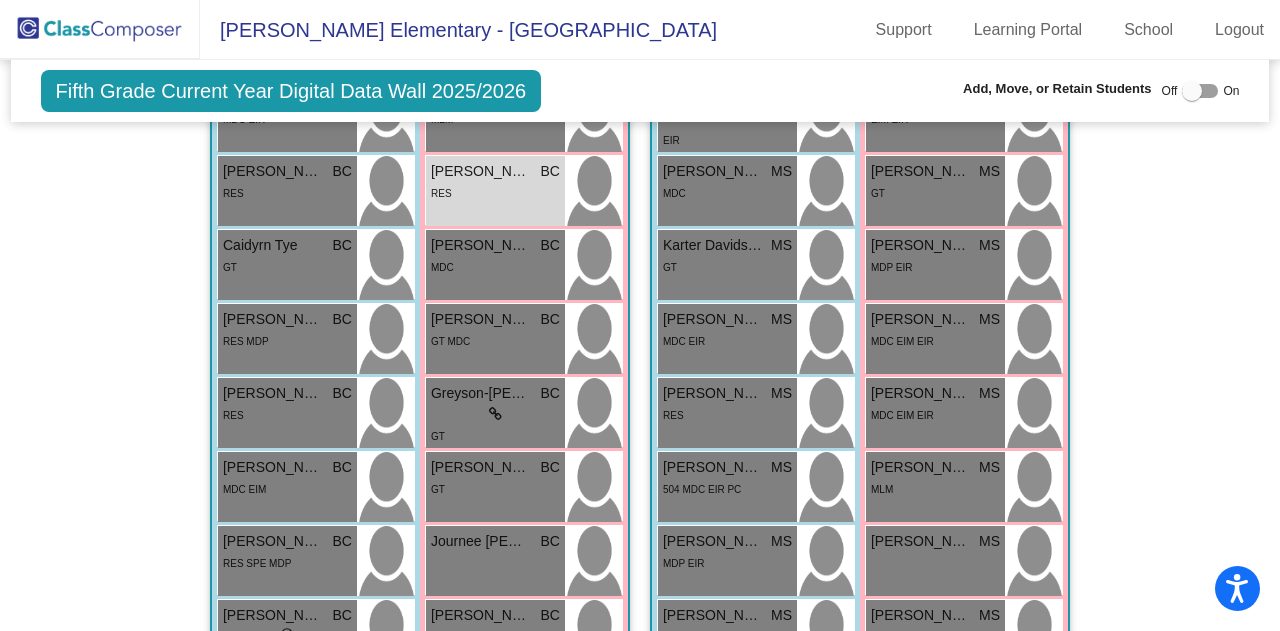 click at bounding box center [1192, 91] 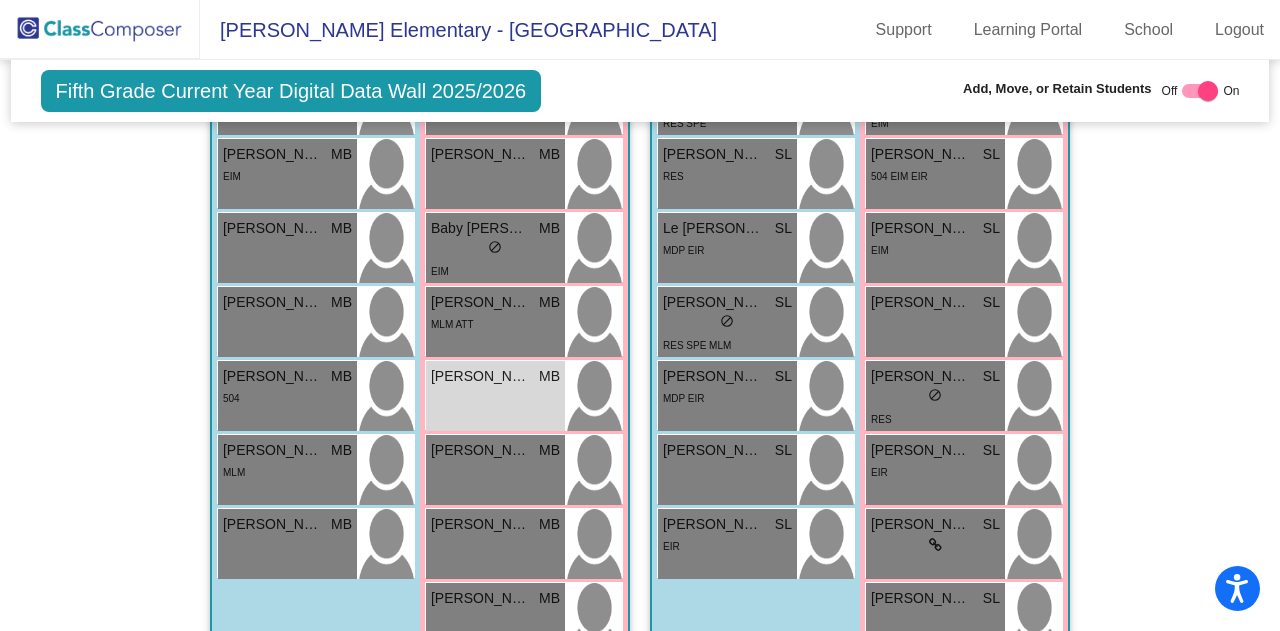 scroll, scrollTop: 3063, scrollLeft: 0, axis: vertical 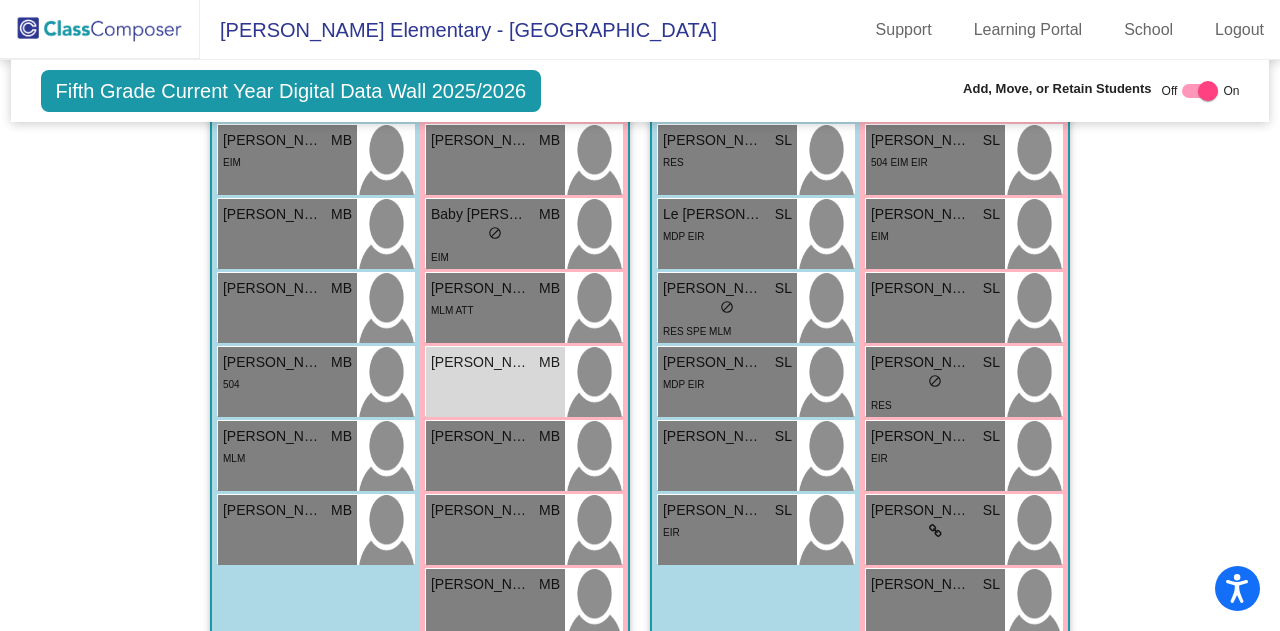 click on "Iris Kim MB lock do_not_disturb_alt" at bounding box center [495, 382] 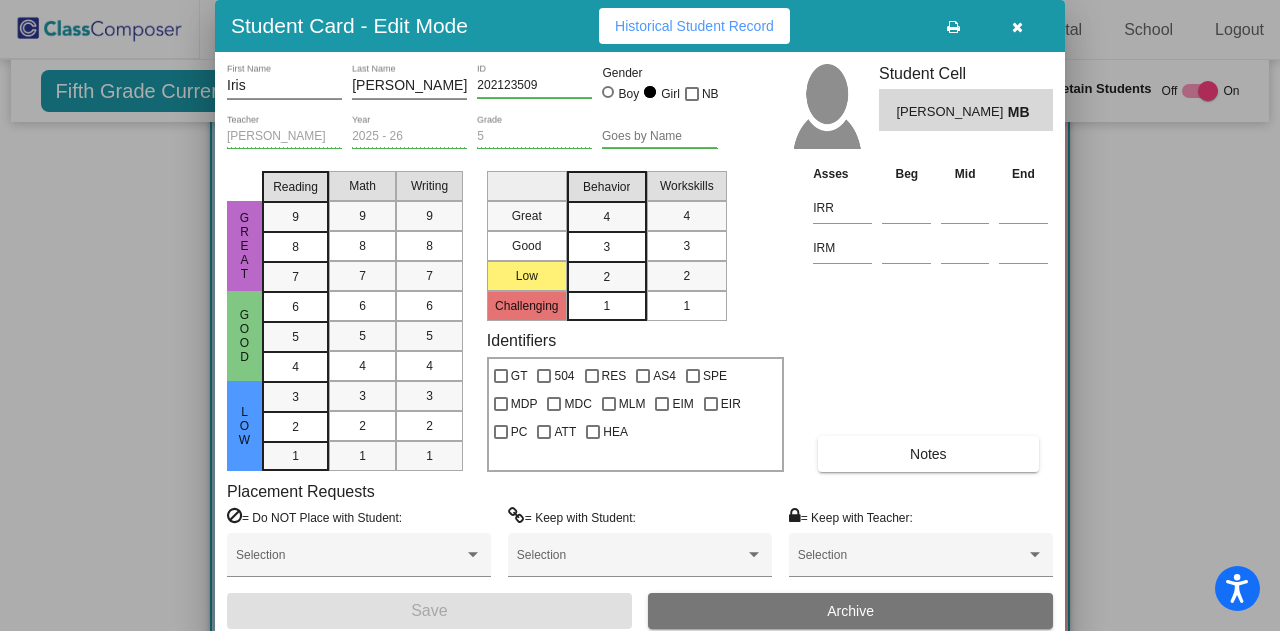 click at bounding box center [1017, 27] 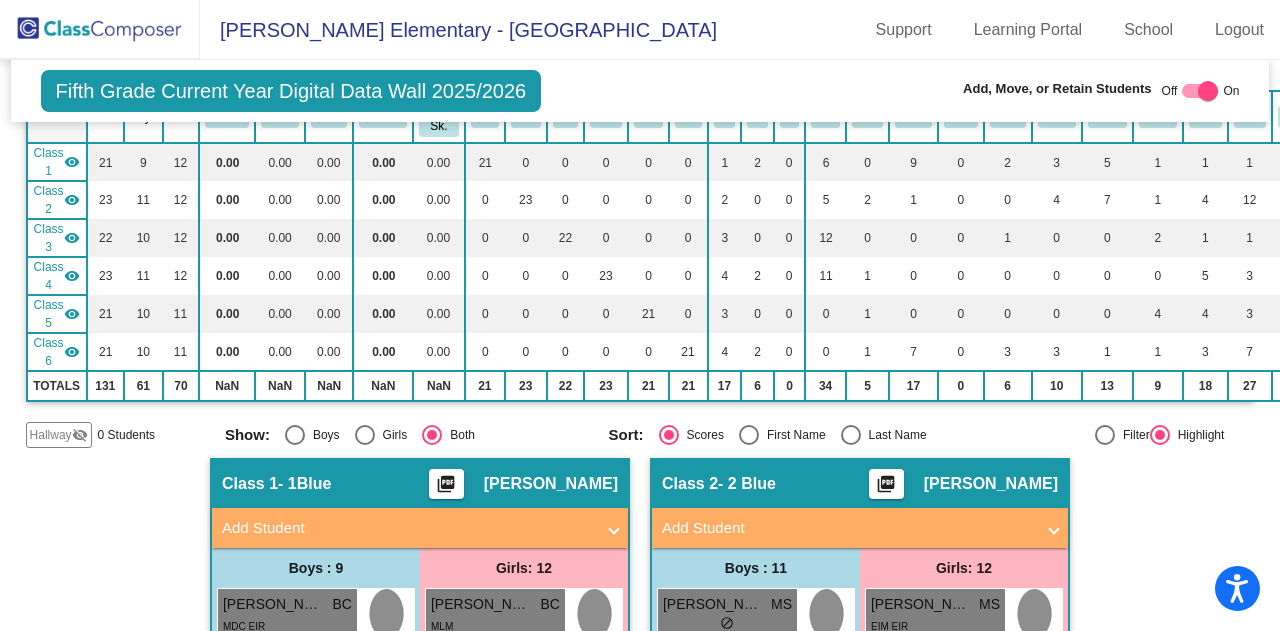 scroll, scrollTop: 0, scrollLeft: 0, axis: both 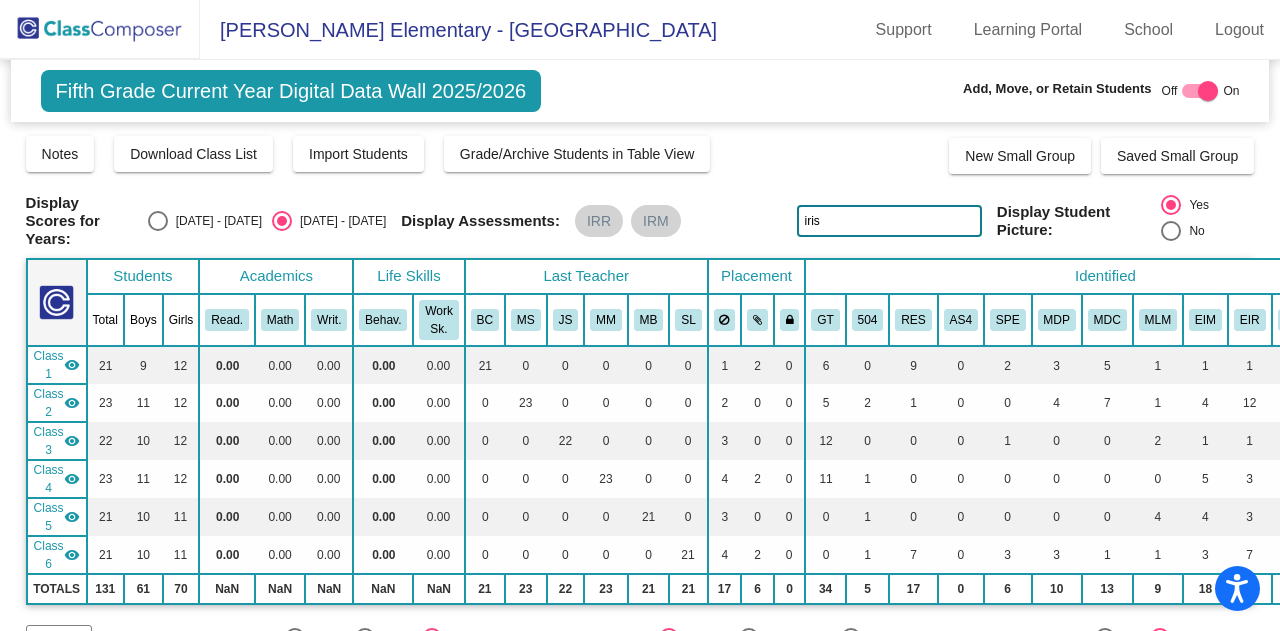 click 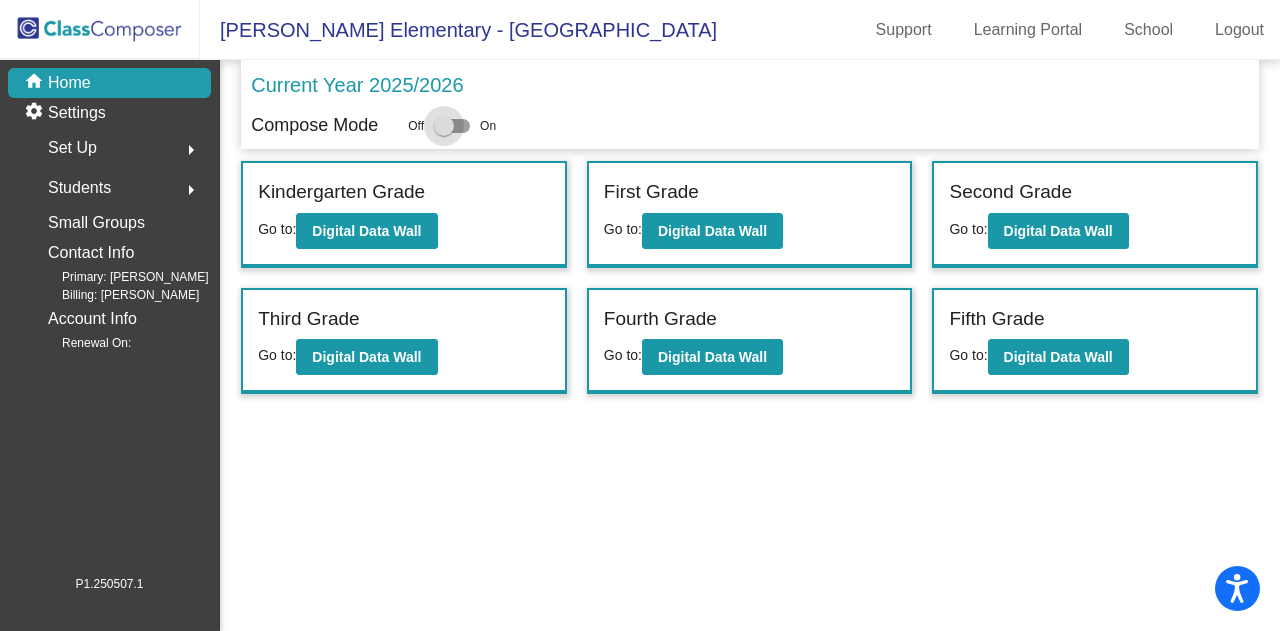 click at bounding box center (444, 126) 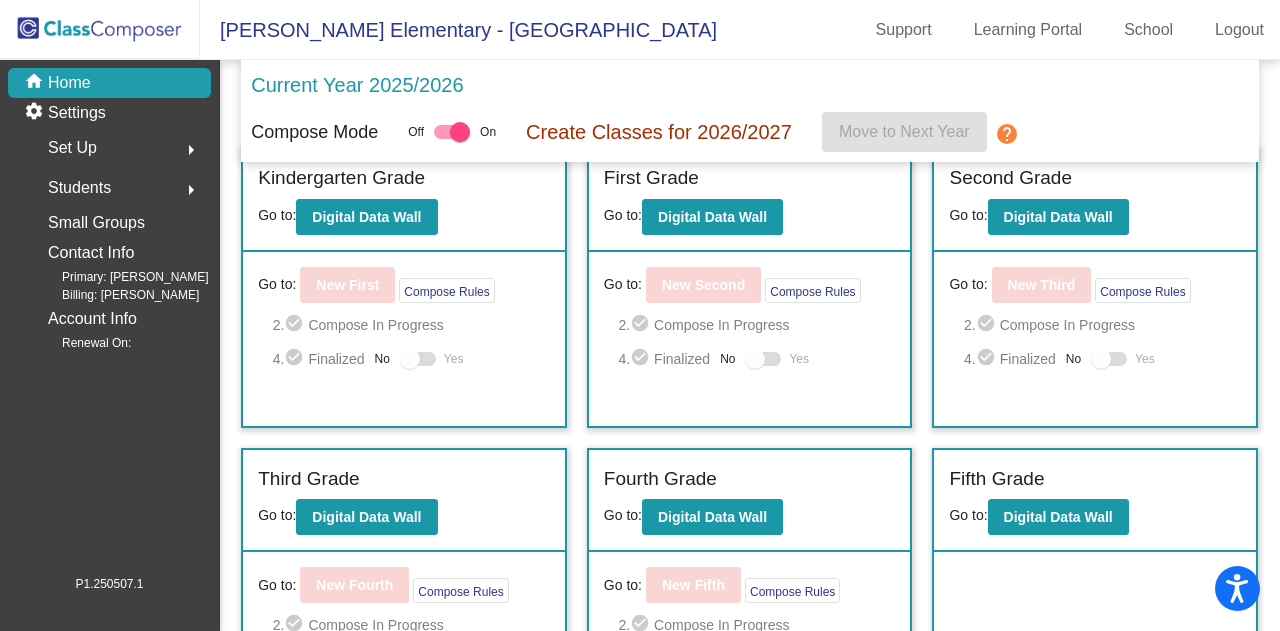 scroll, scrollTop: 0, scrollLeft: 0, axis: both 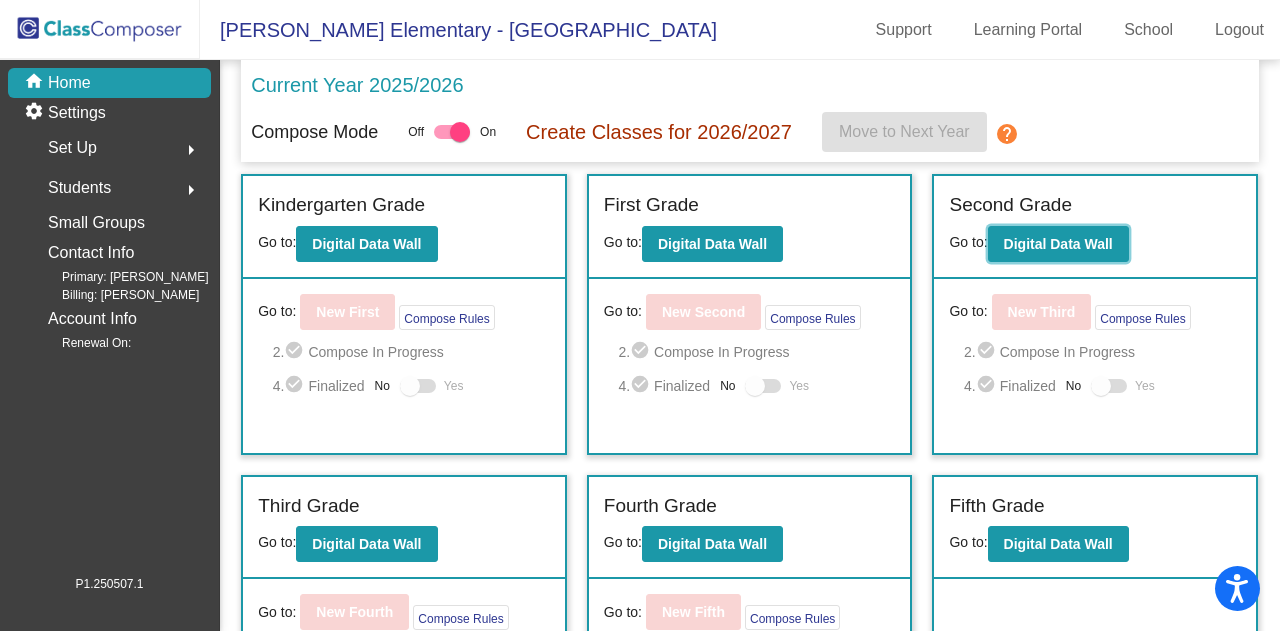 click on "Digital Data Wall" 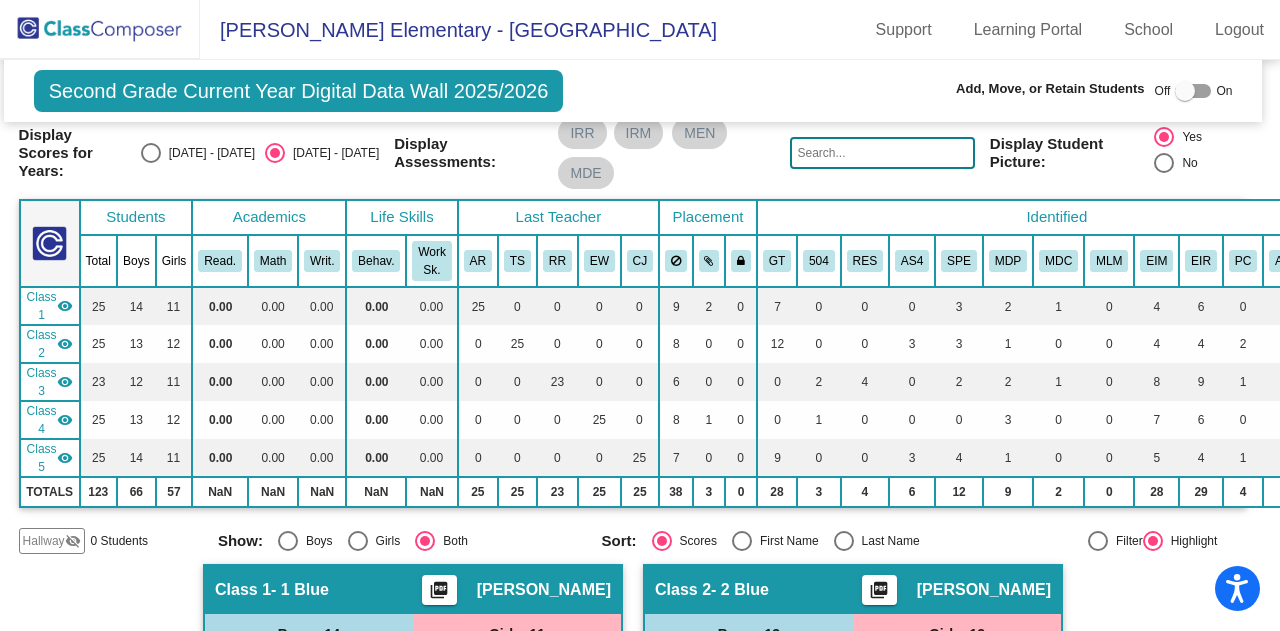 scroll, scrollTop: 0, scrollLeft: 7, axis: horizontal 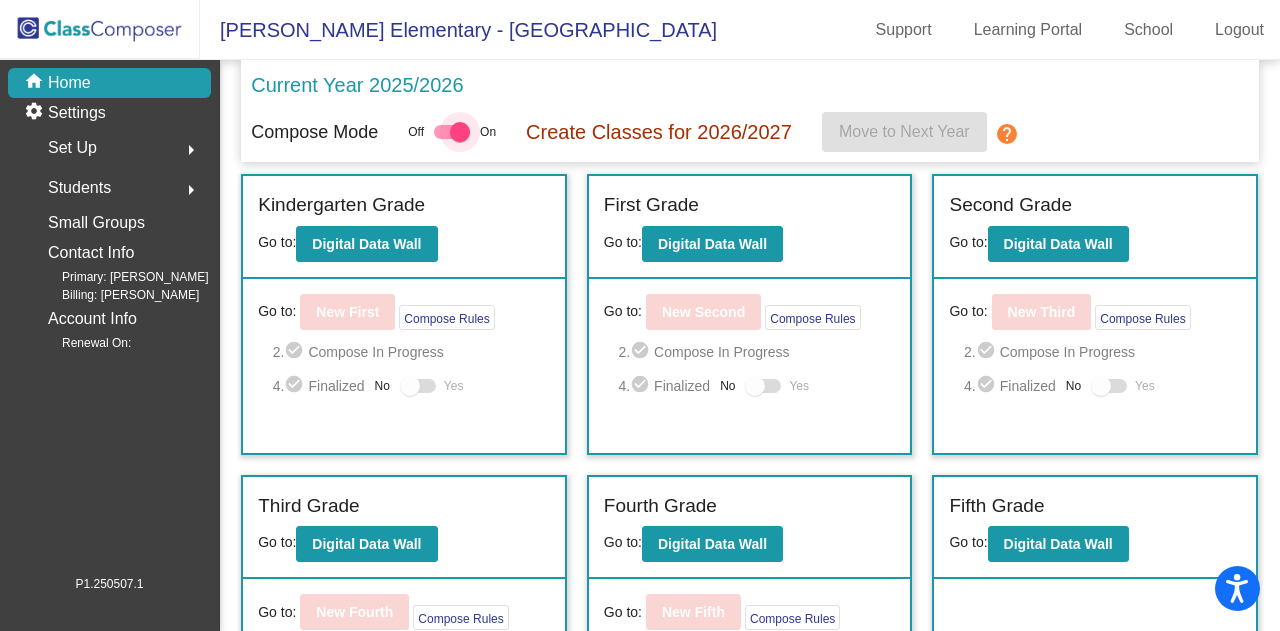 click at bounding box center (460, 132) 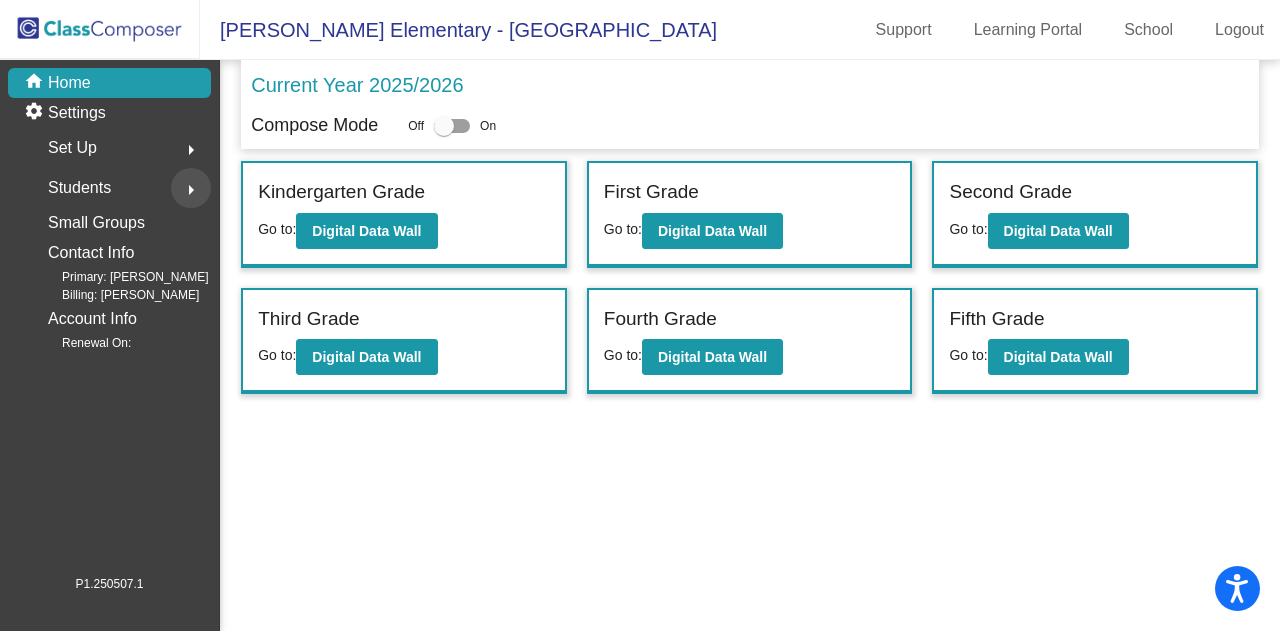 click on "arrow_right" 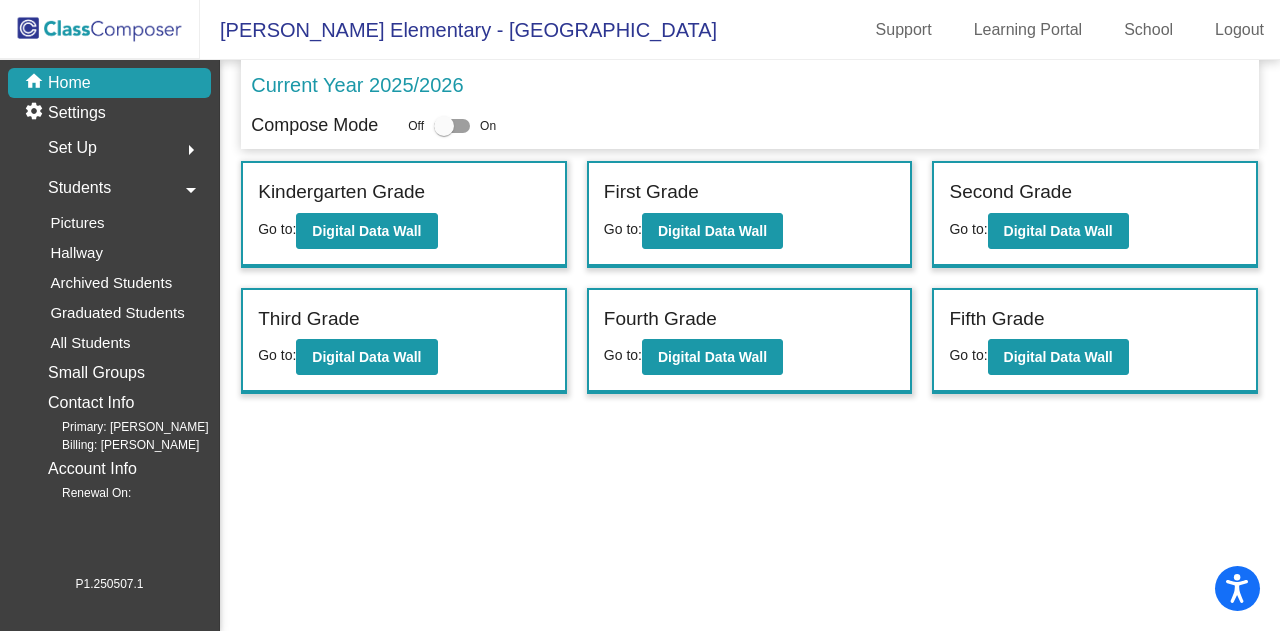 click on "Pictures" 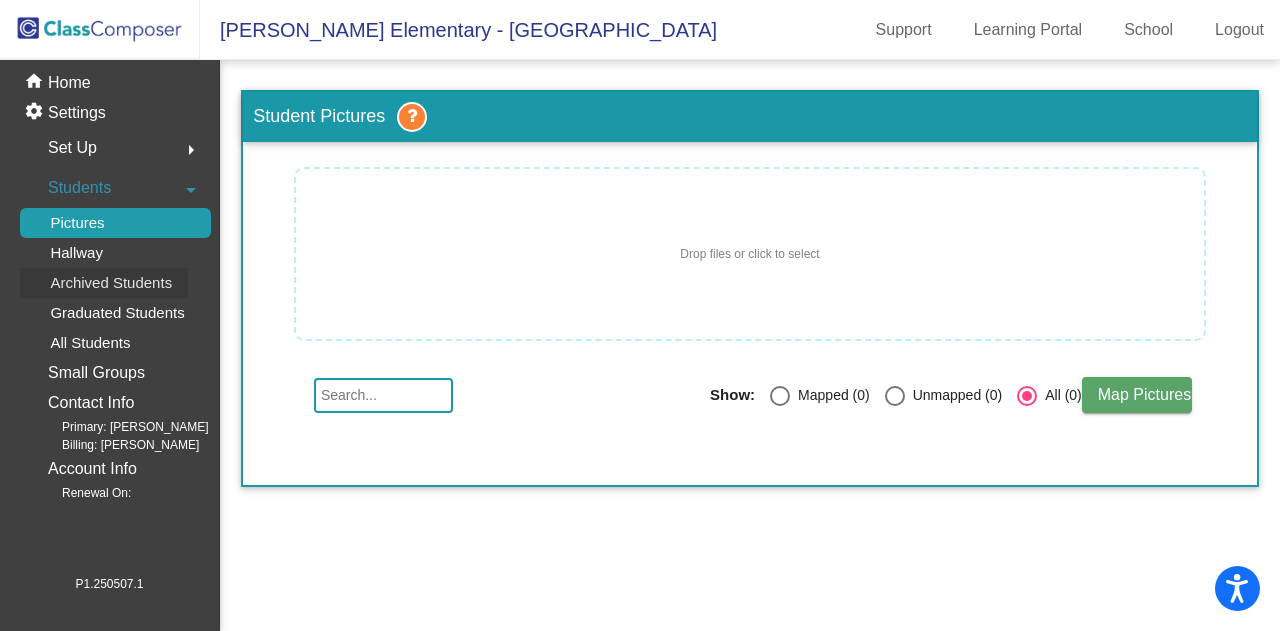 click on "Archived Students" 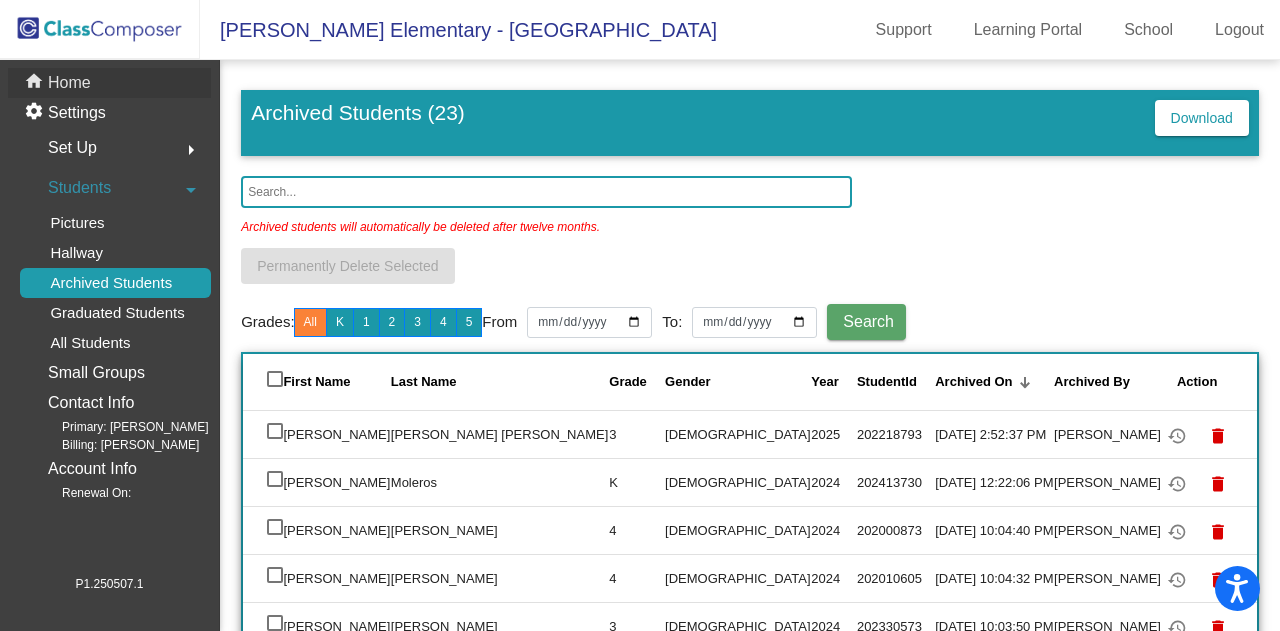 click on "Home" 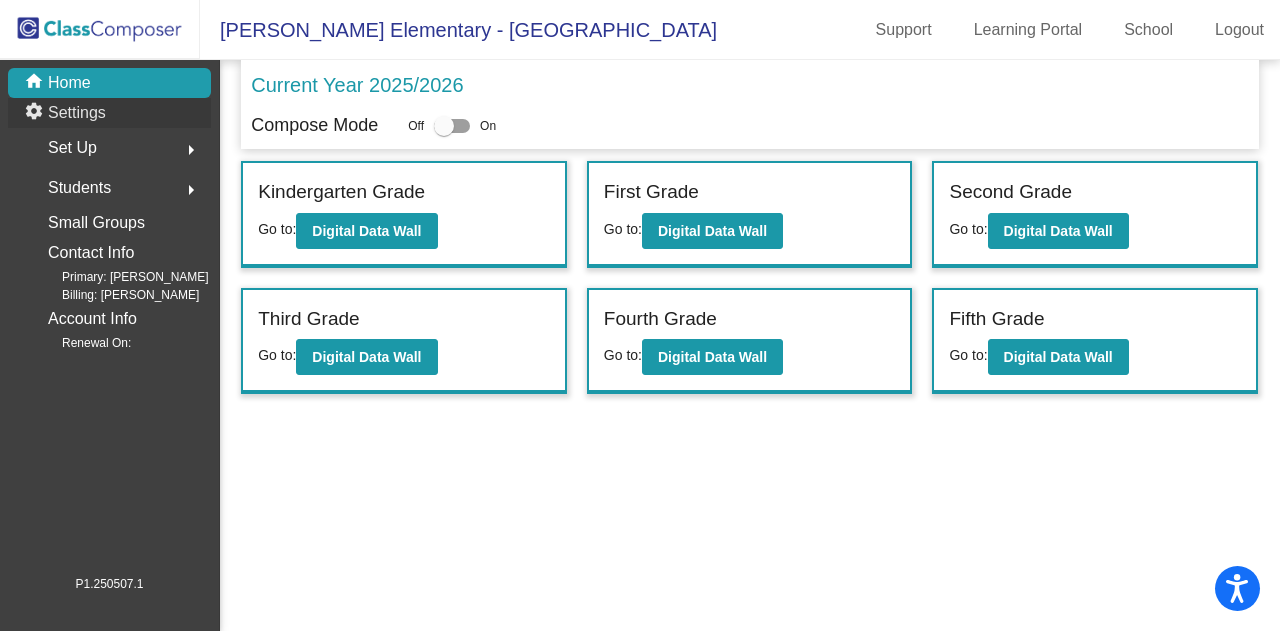 click on "Settings" 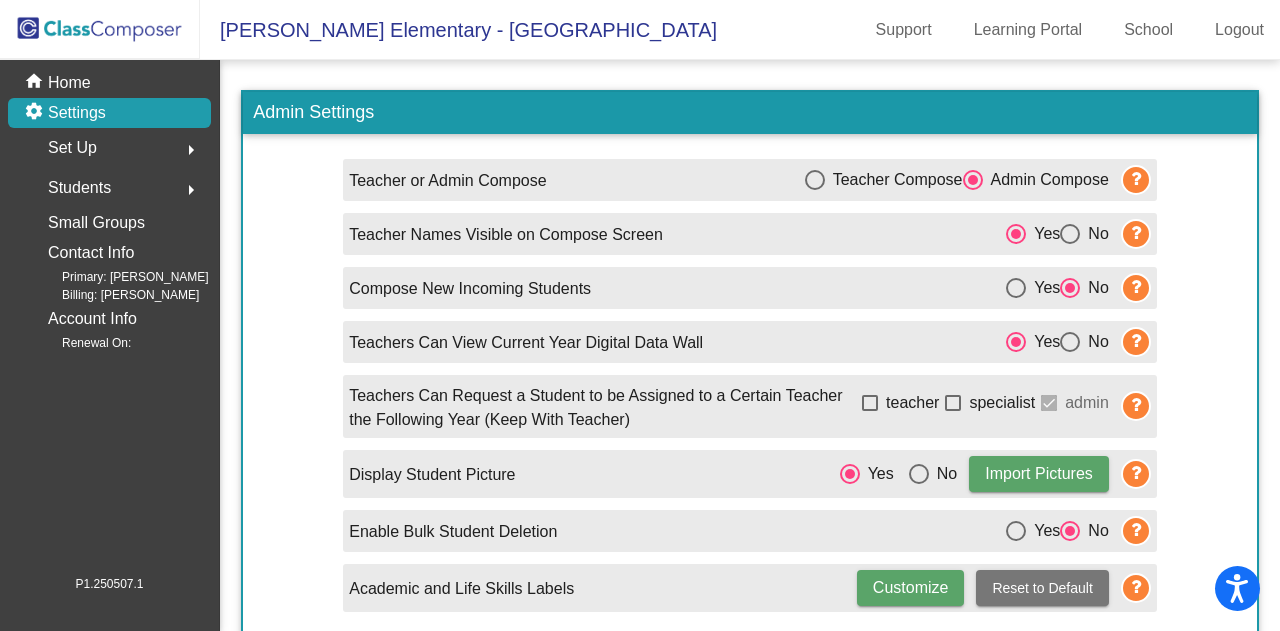 scroll, scrollTop: 7, scrollLeft: 0, axis: vertical 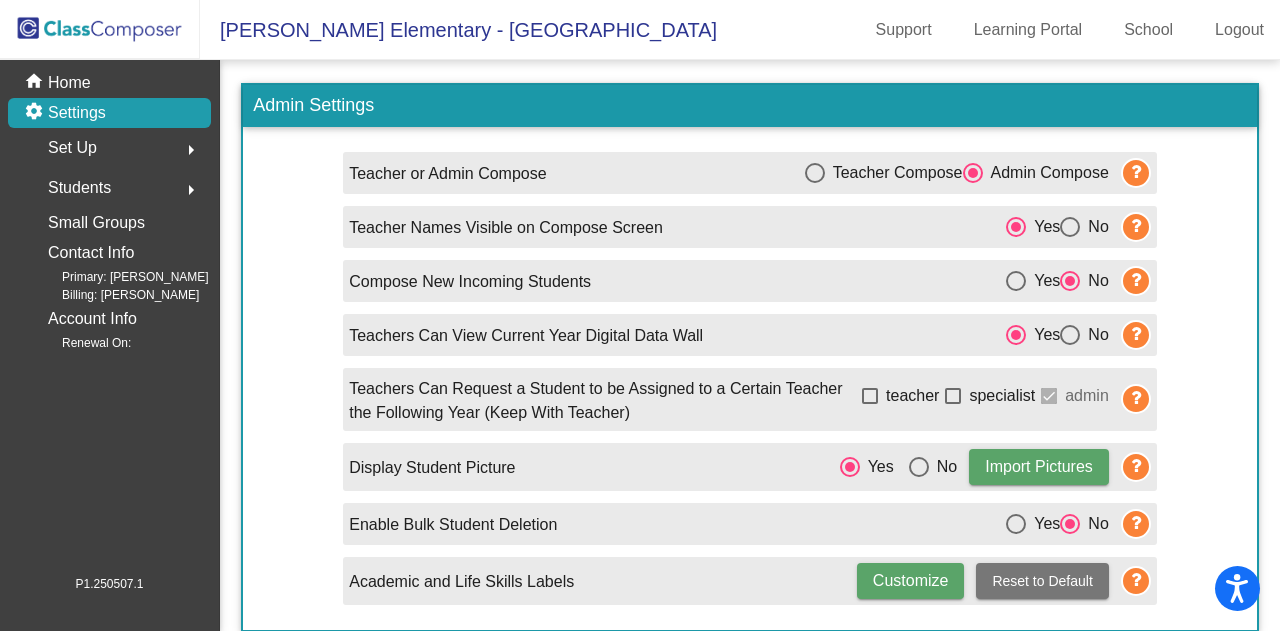click on "Set Up  arrow_right" 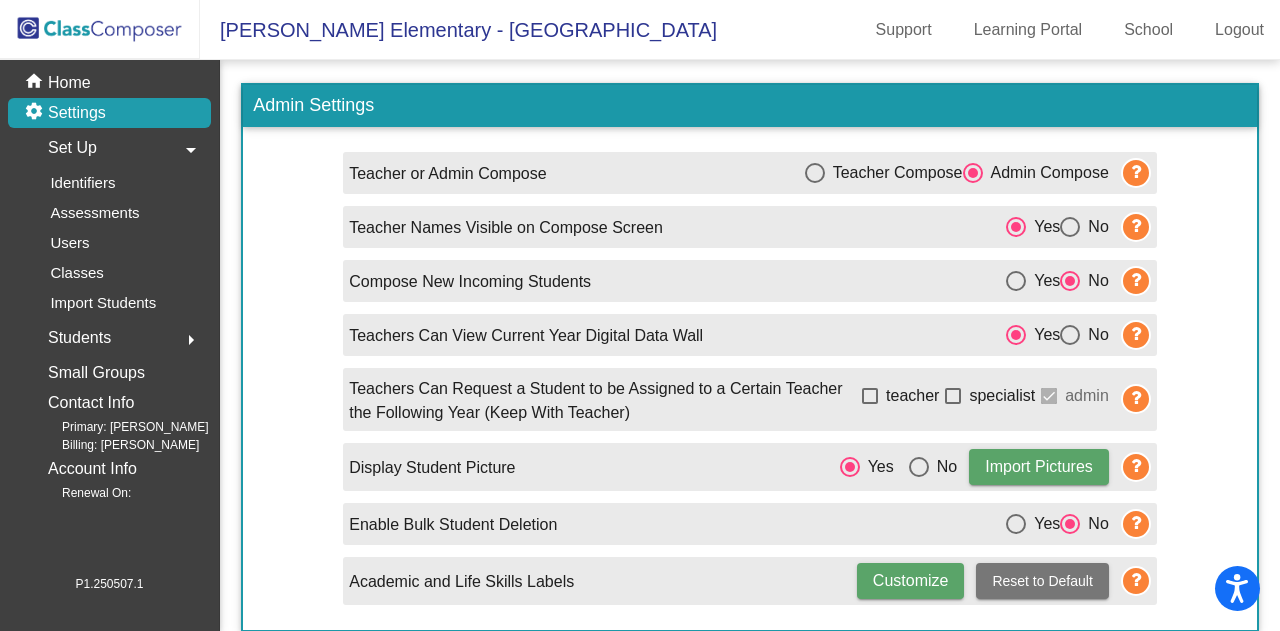 click on "Students" 